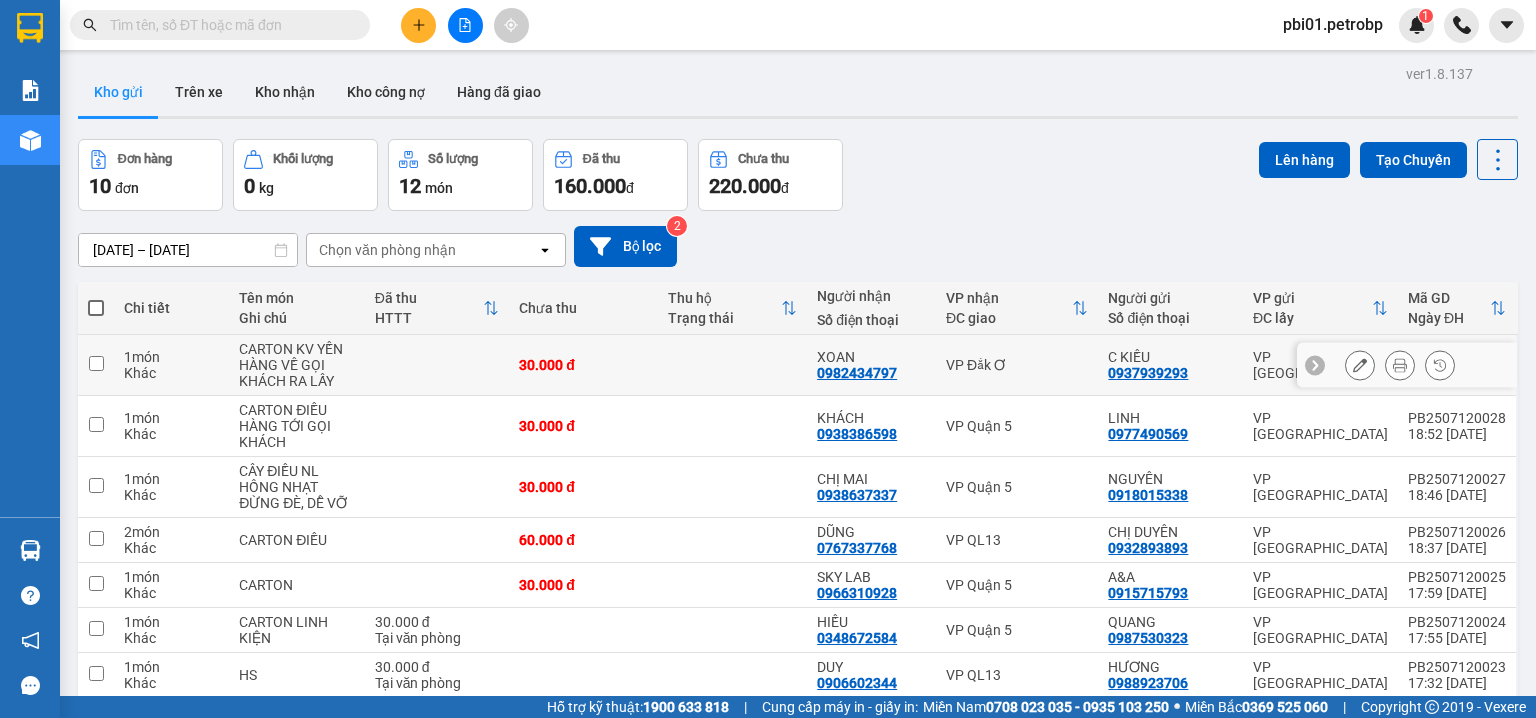 scroll, scrollTop: 0, scrollLeft: 0, axis: both 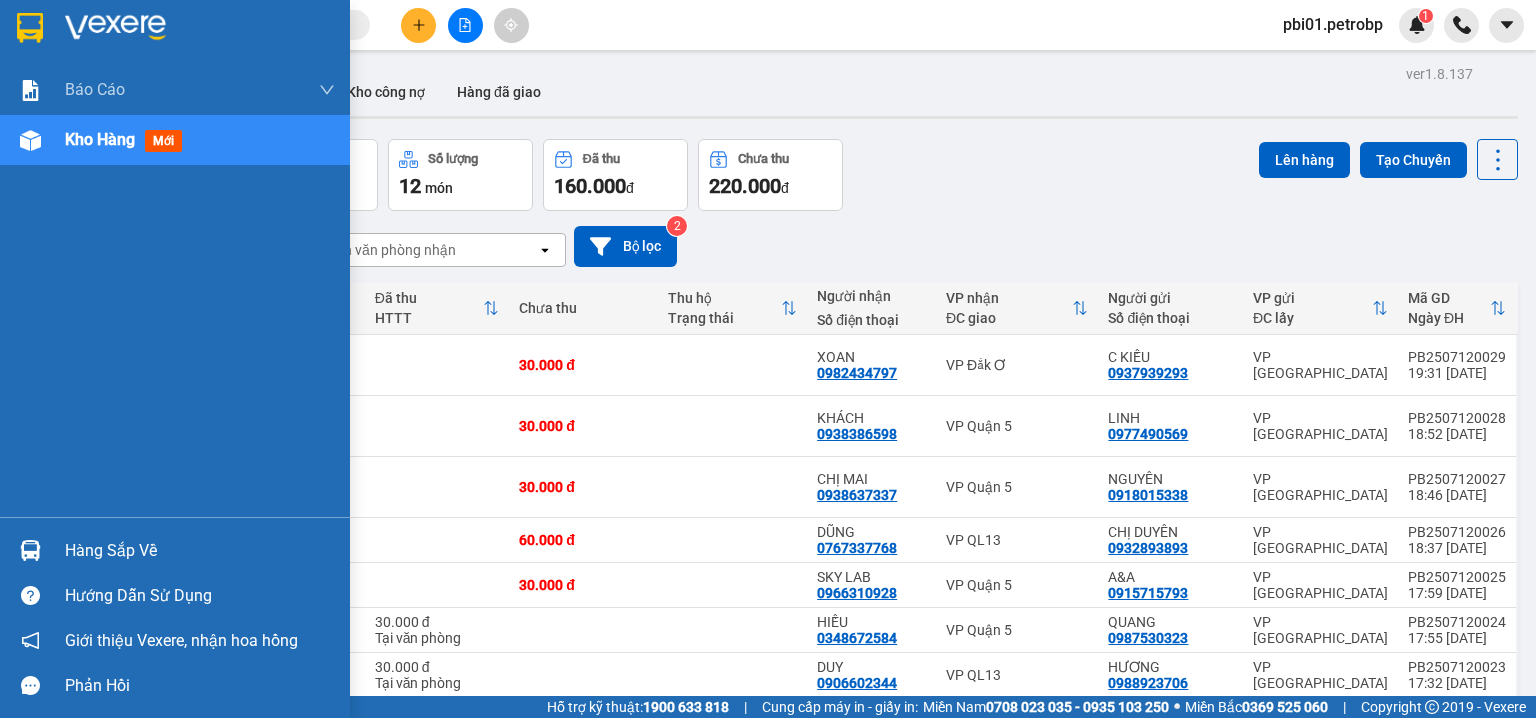 click on "Hàng sắp về" at bounding box center [200, 551] 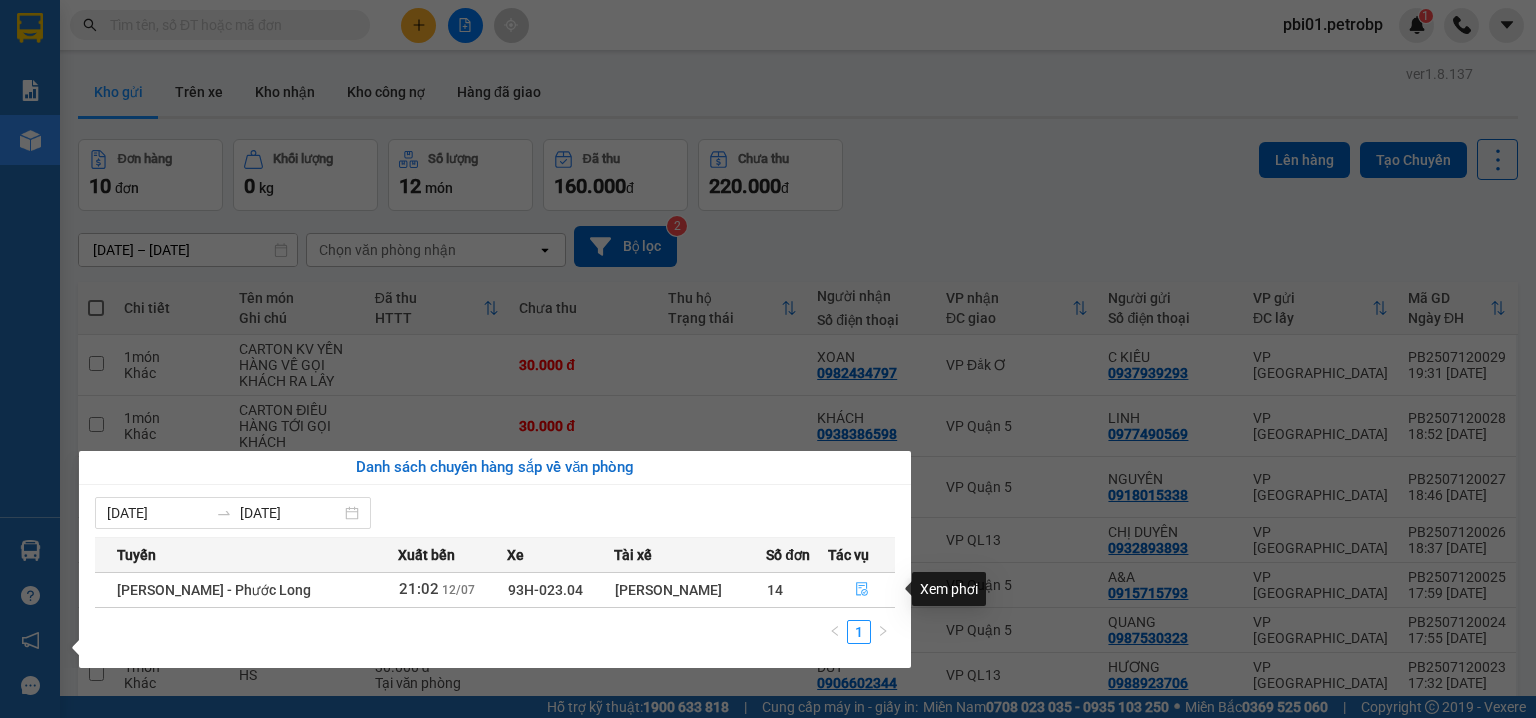 click 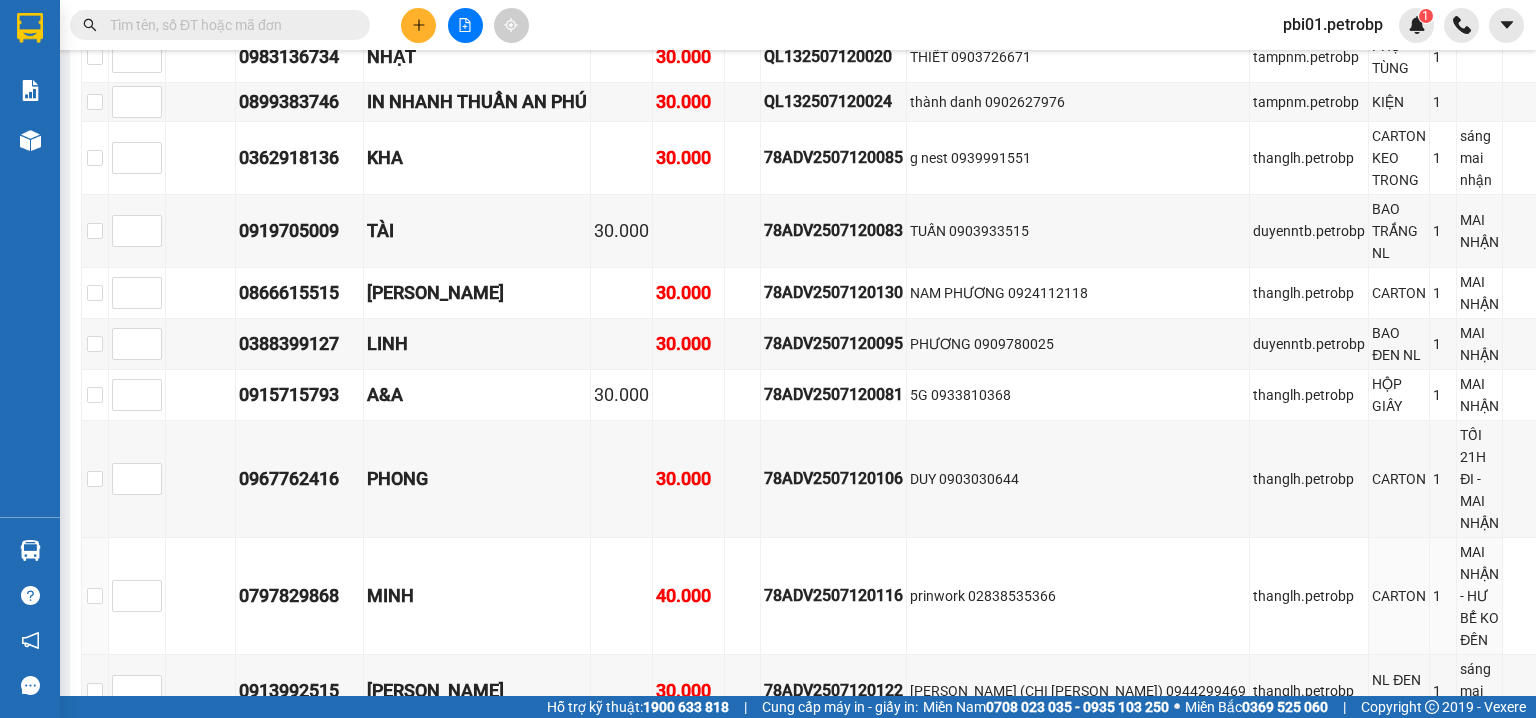 scroll, scrollTop: 1493, scrollLeft: 0, axis: vertical 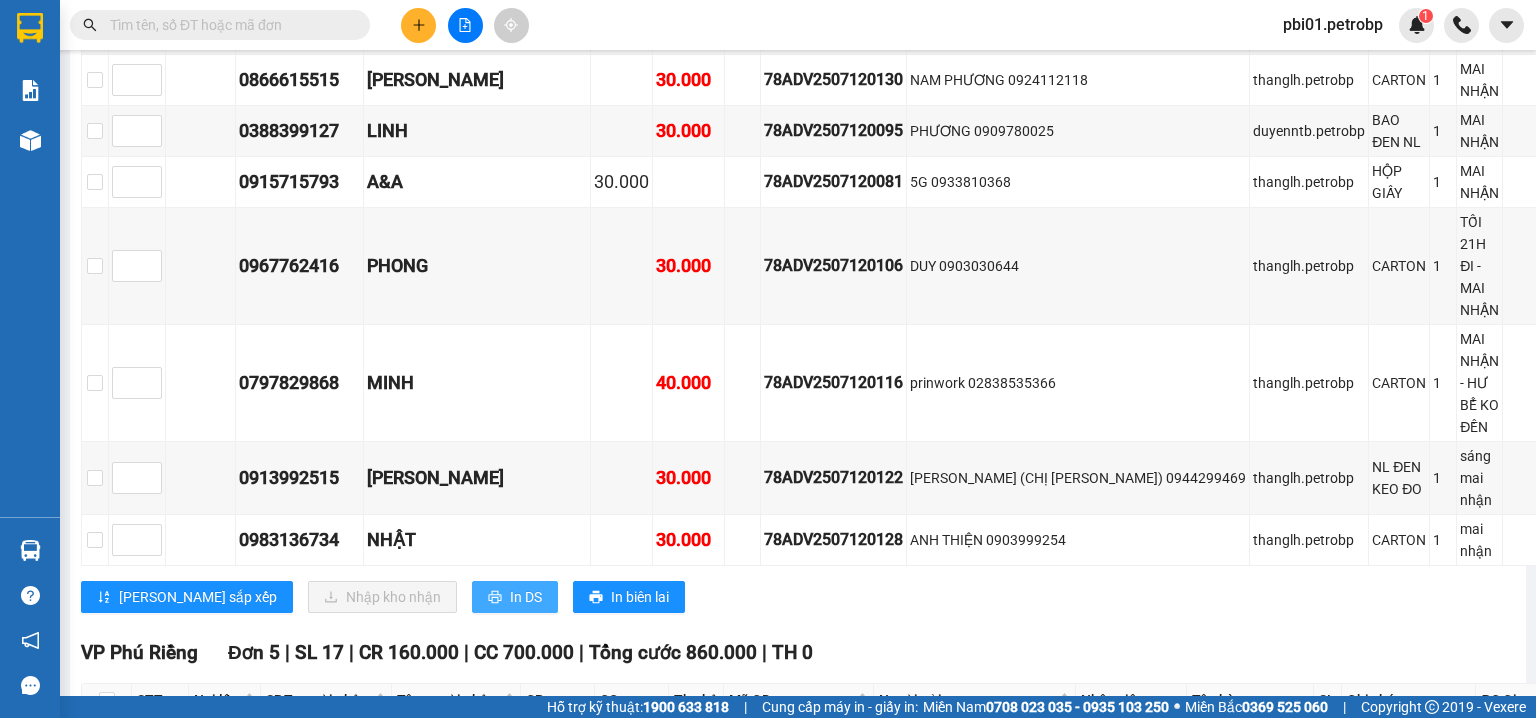 click on "In DS" at bounding box center (526, 597) 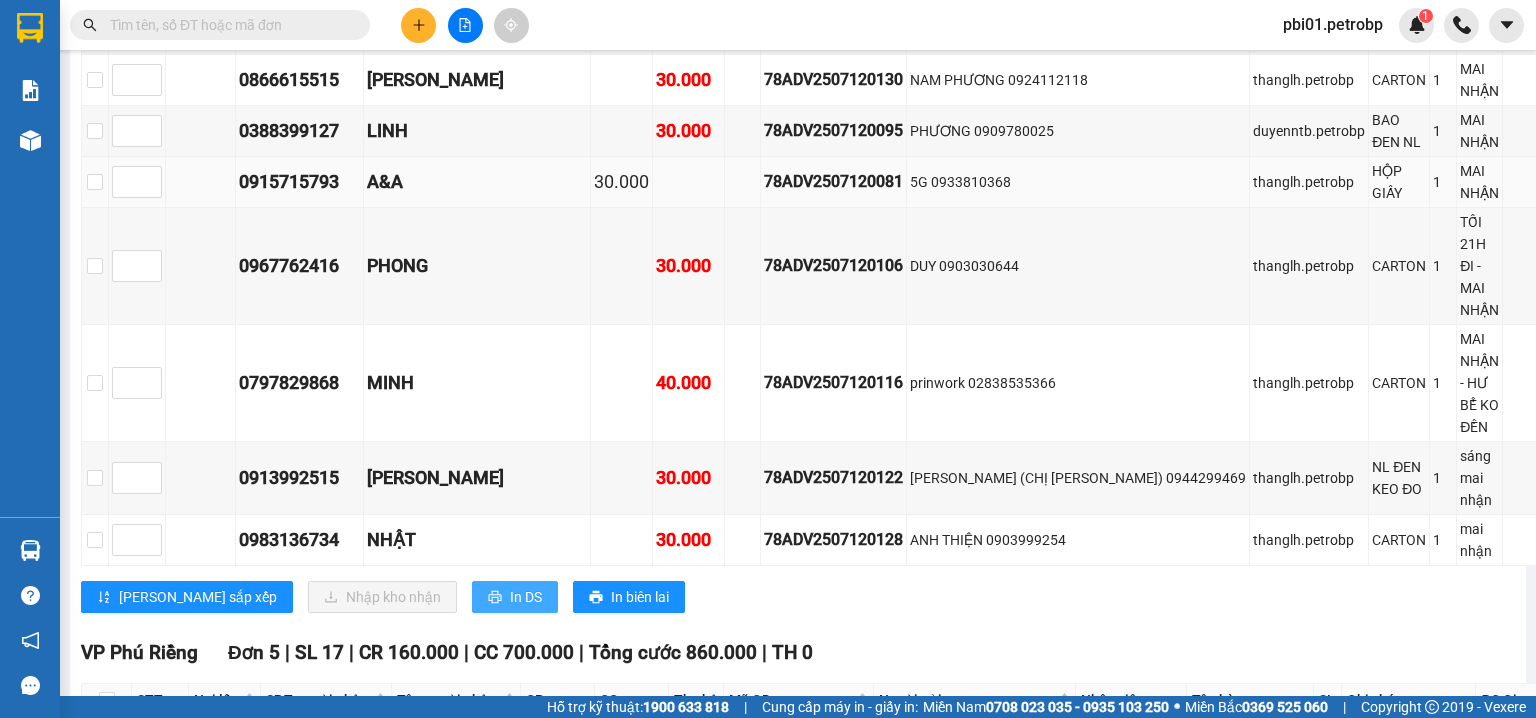 scroll, scrollTop: 0, scrollLeft: 0, axis: both 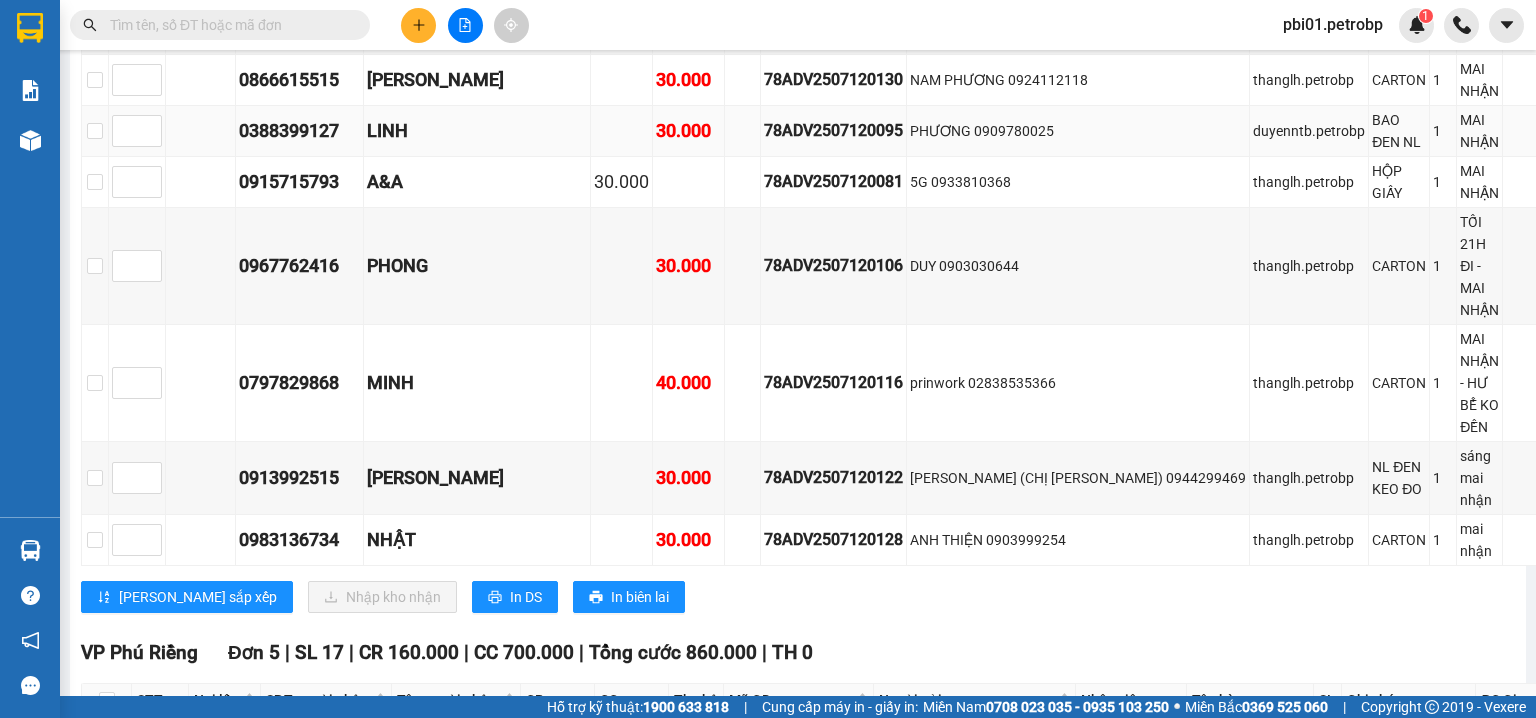 drag, startPoint x: 348, startPoint y: 212, endPoint x: 370, endPoint y: 228, distance: 27.202942 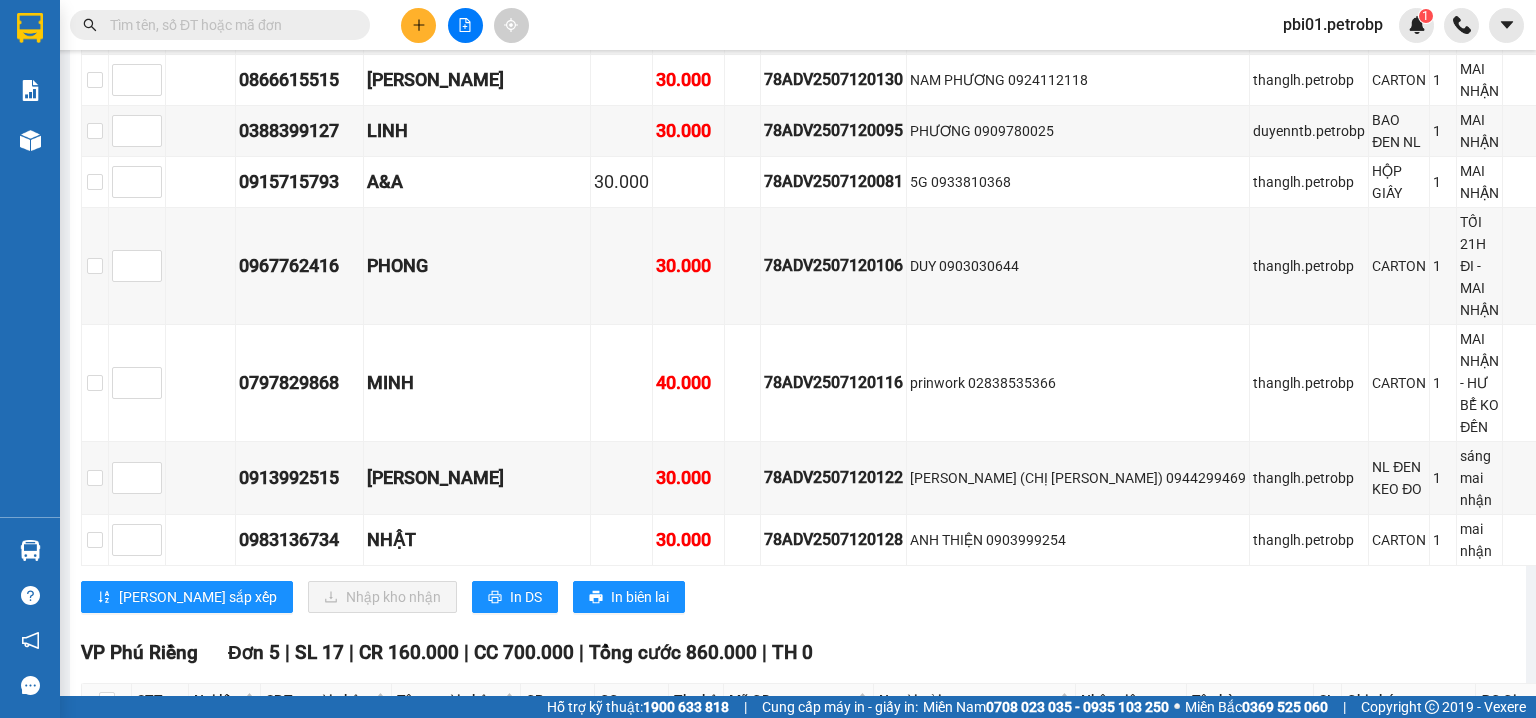drag, startPoint x: 538, startPoint y: 539, endPoint x: 473, endPoint y: 143, distance: 401.29913 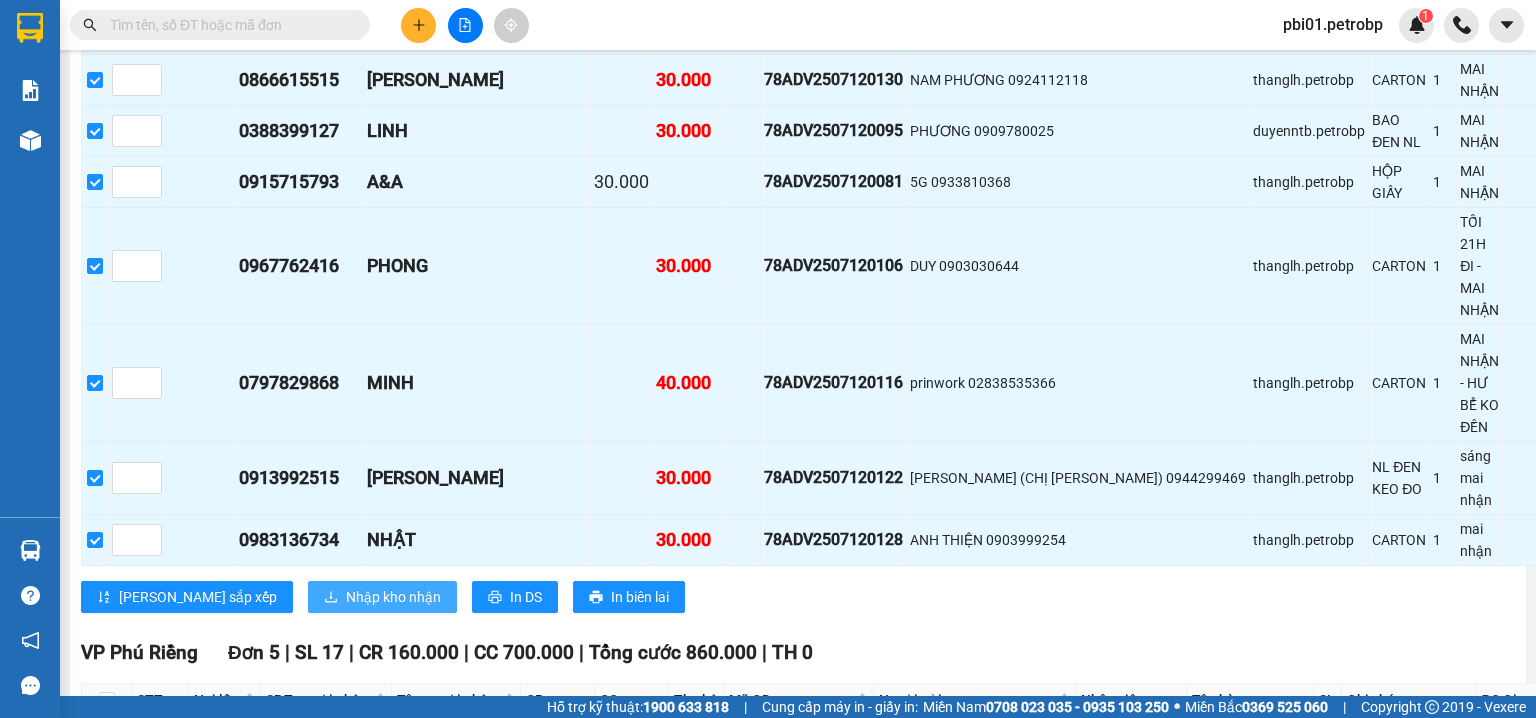 click on "Nhập kho nhận" at bounding box center (393, 597) 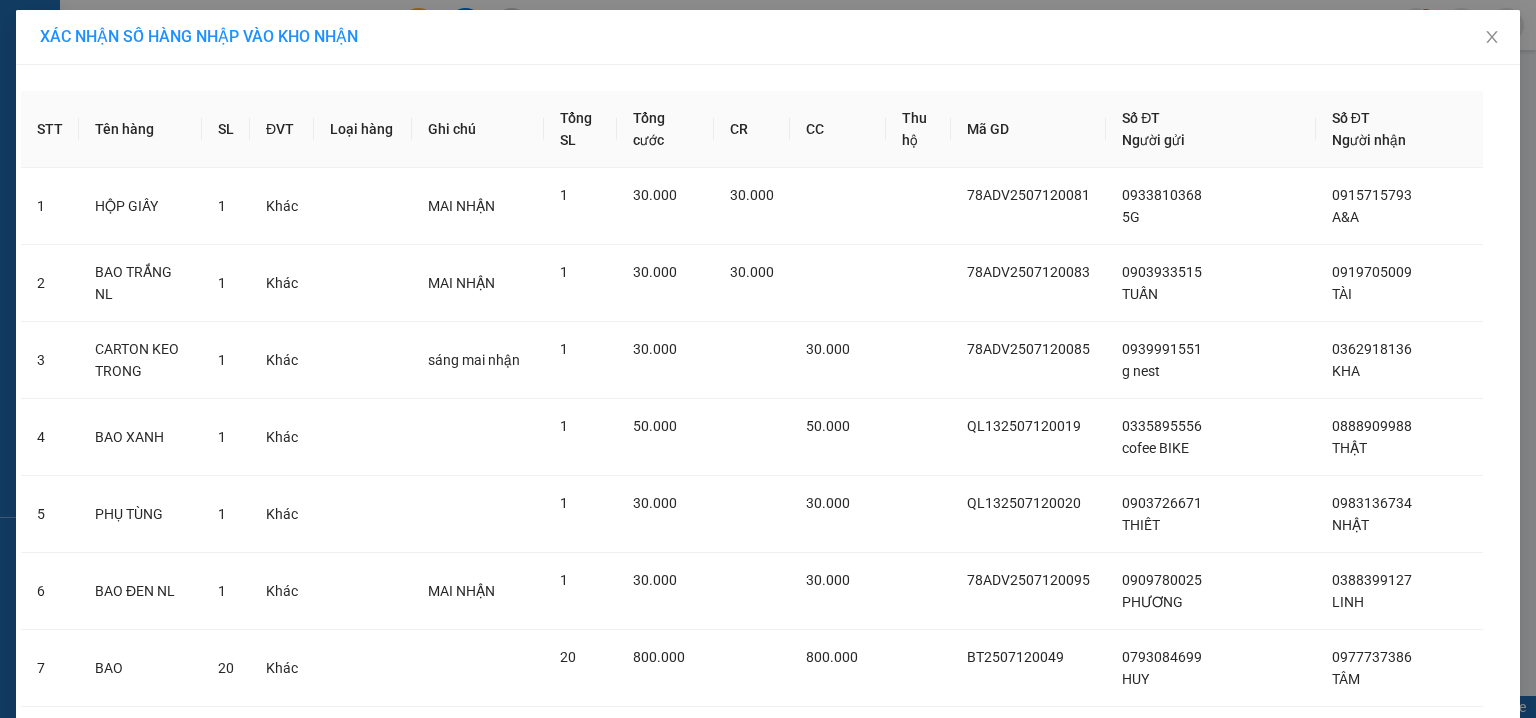 click on "Nhập hàng kho nhận" at bounding box center [841, 1381] 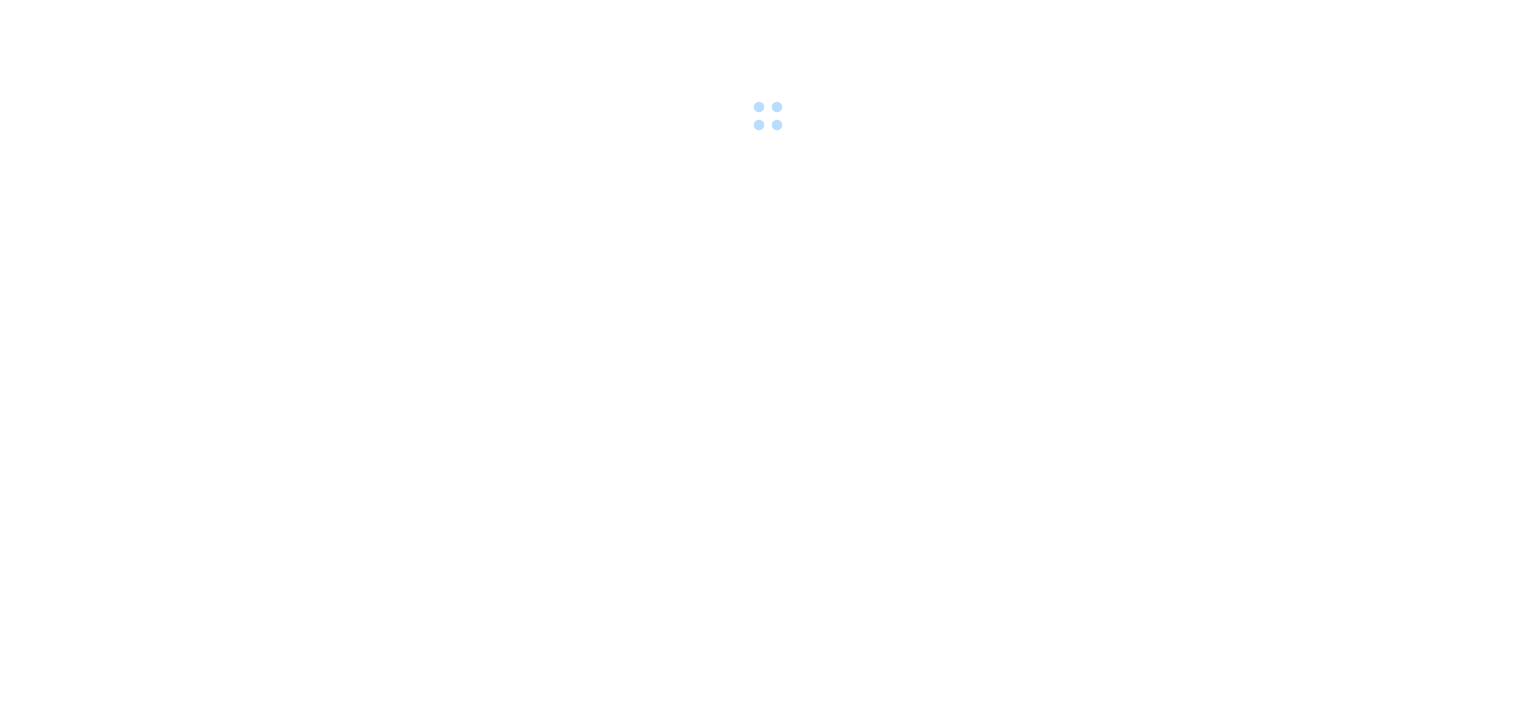 scroll, scrollTop: 0, scrollLeft: 0, axis: both 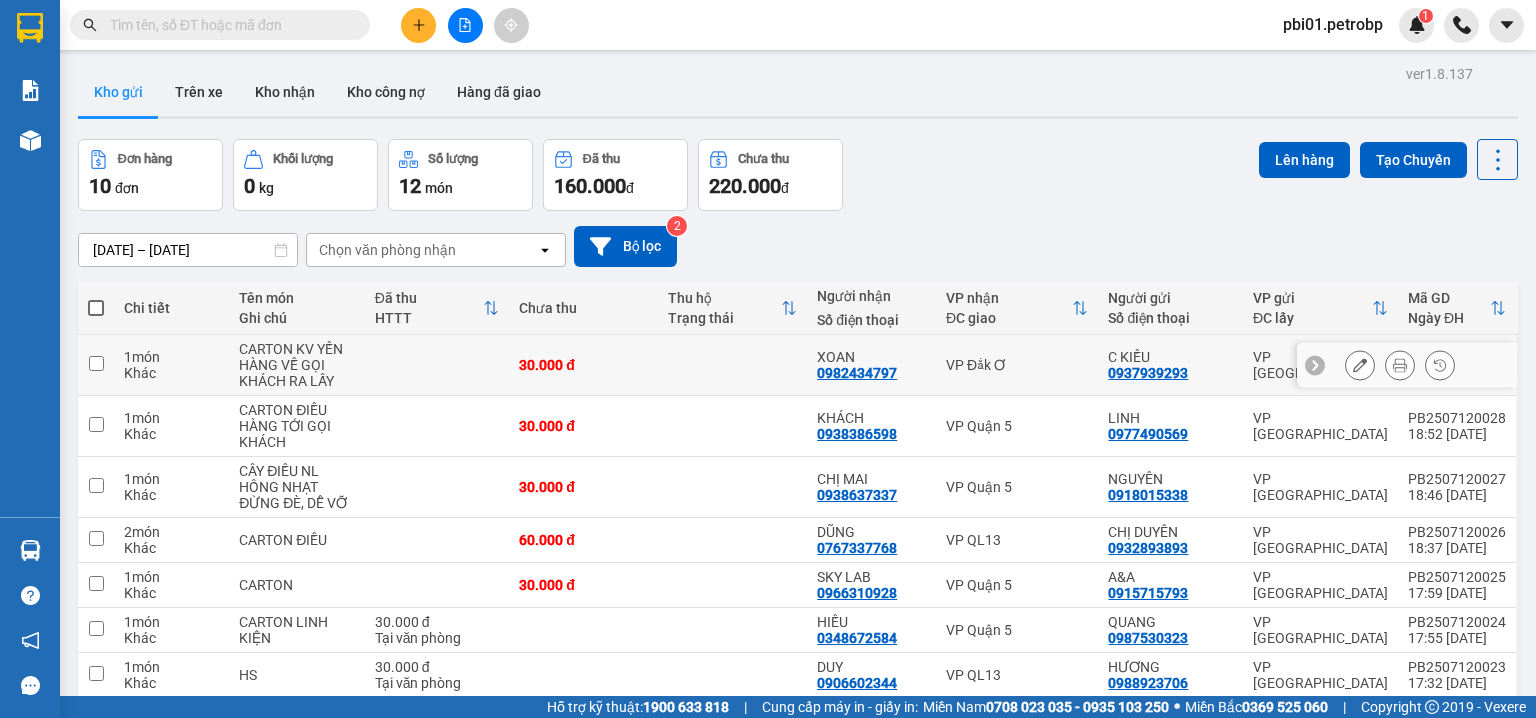 click at bounding box center (732, 365) 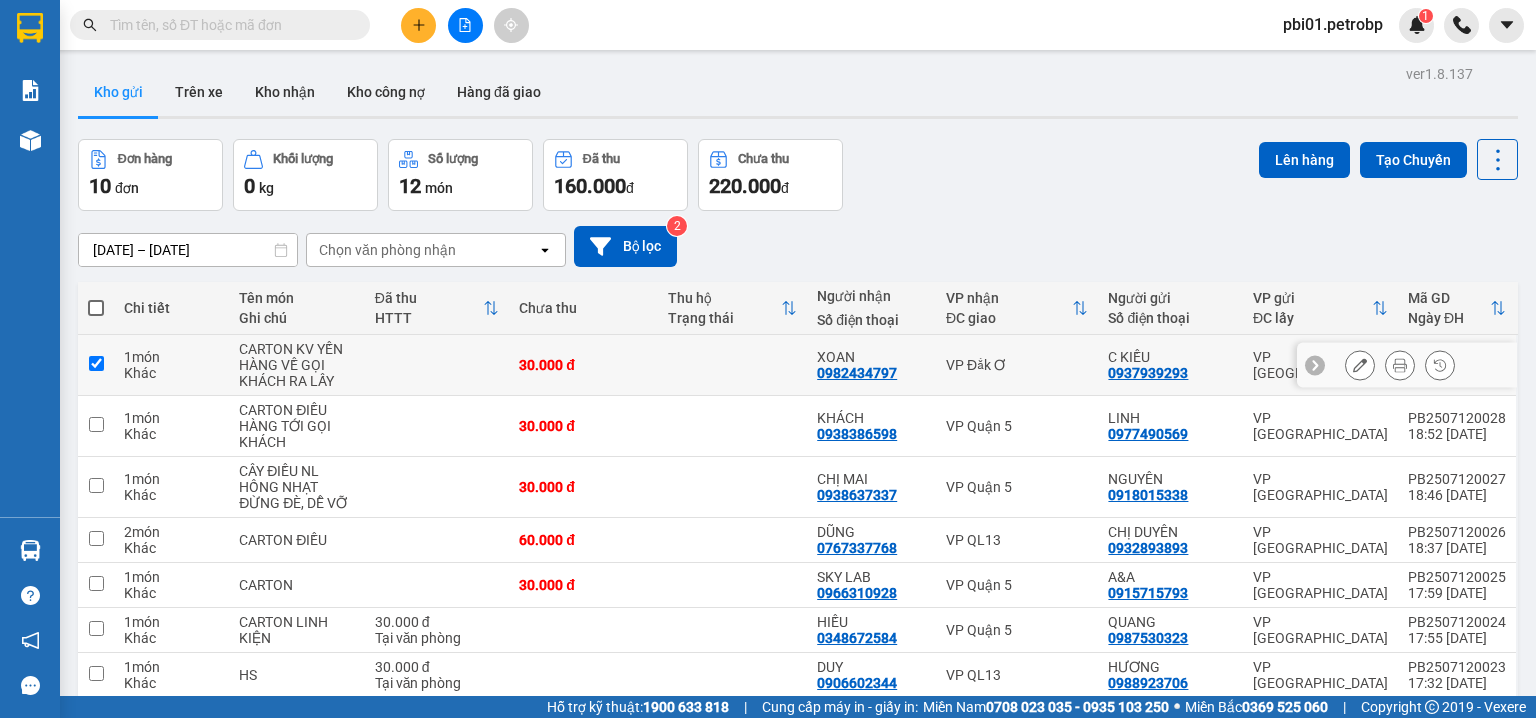 checkbox on "true" 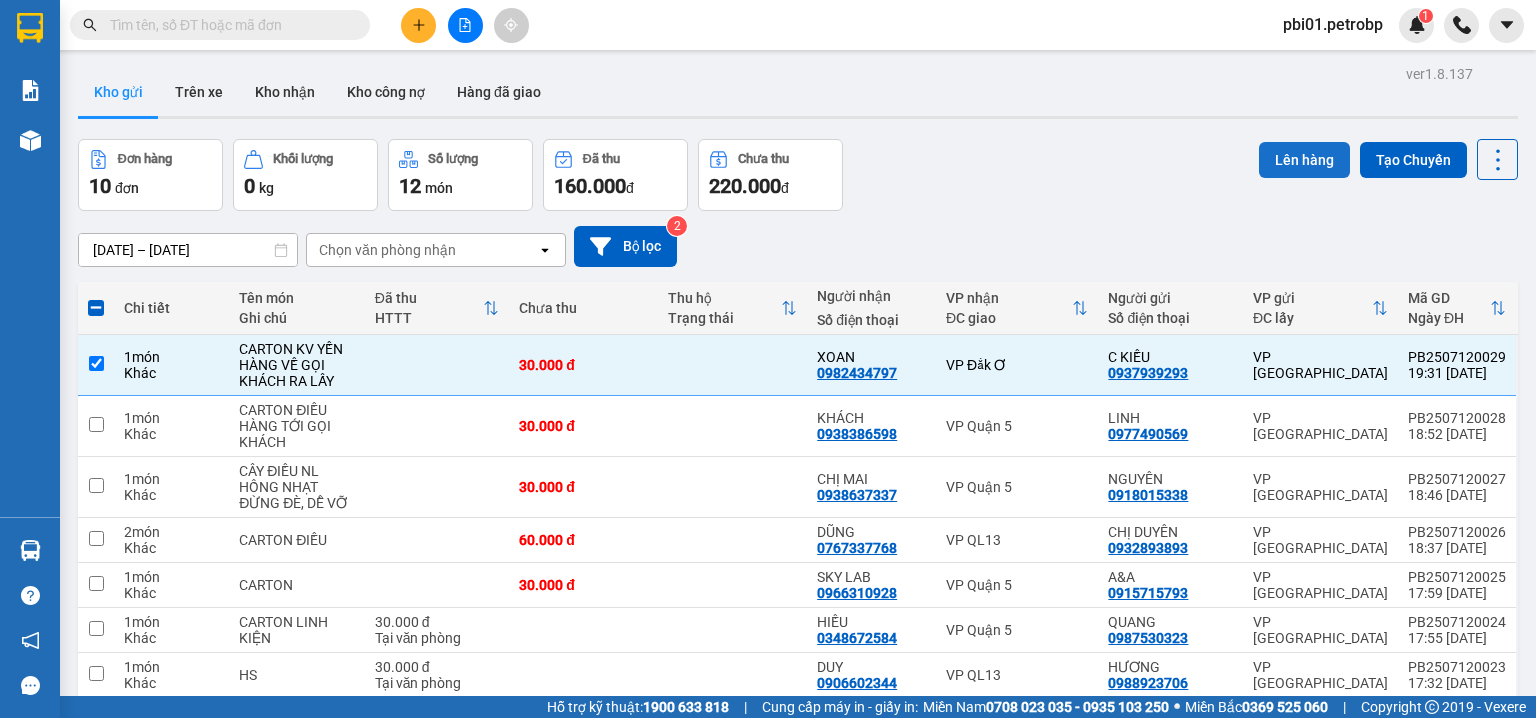 click on "Lên hàng" at bounding box center (1304, 160) 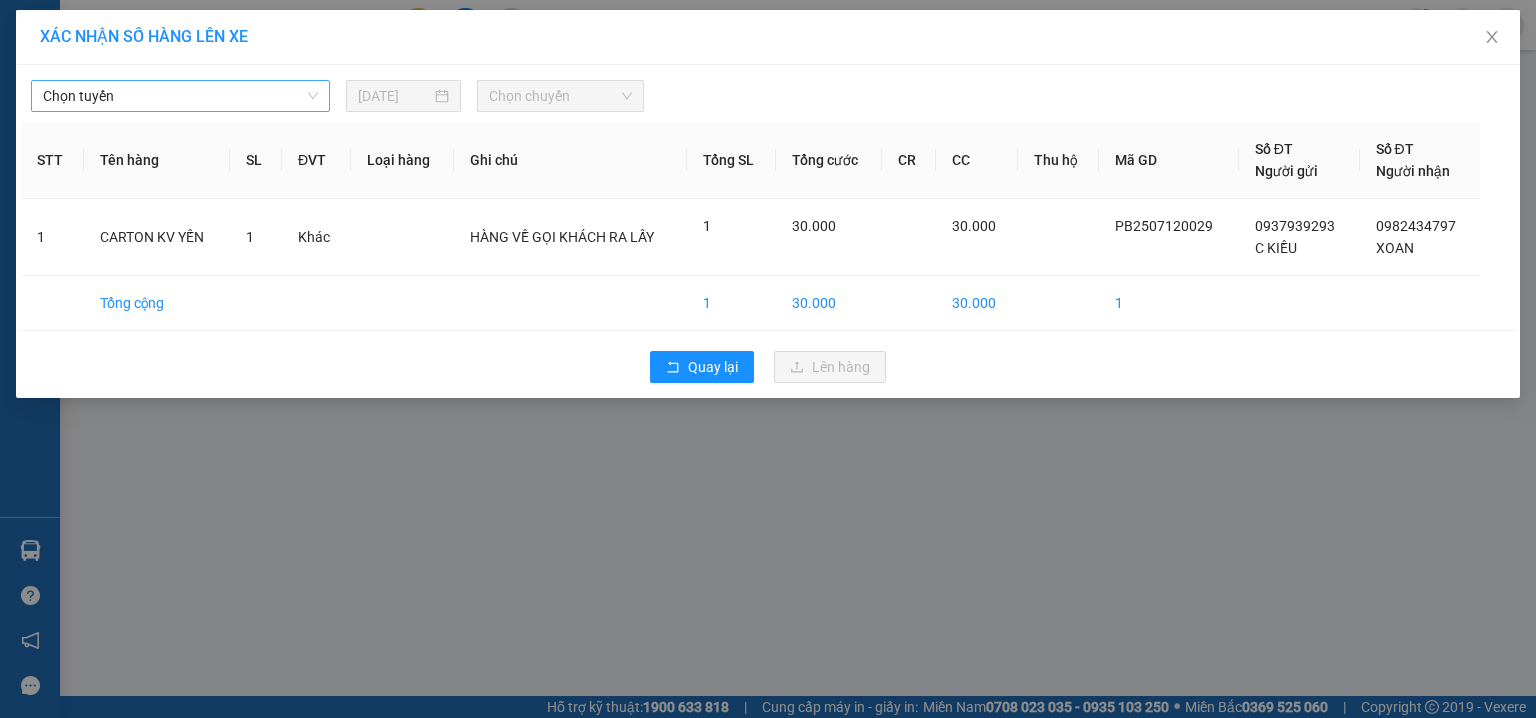 click on "Chọn tuyến" at bounding box center (180, 96) 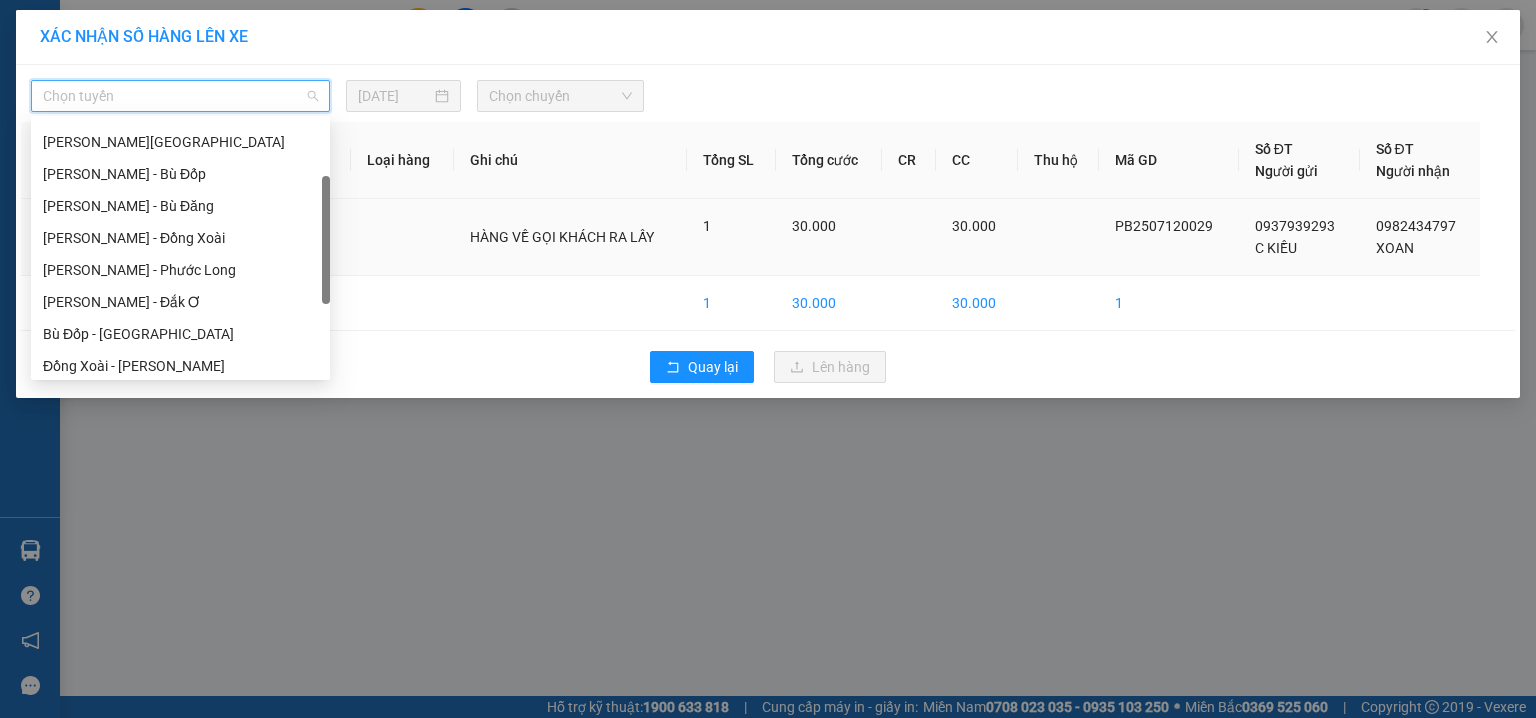 scroll, scrollTop: 102, scrollLeft: 0, axis: vertical 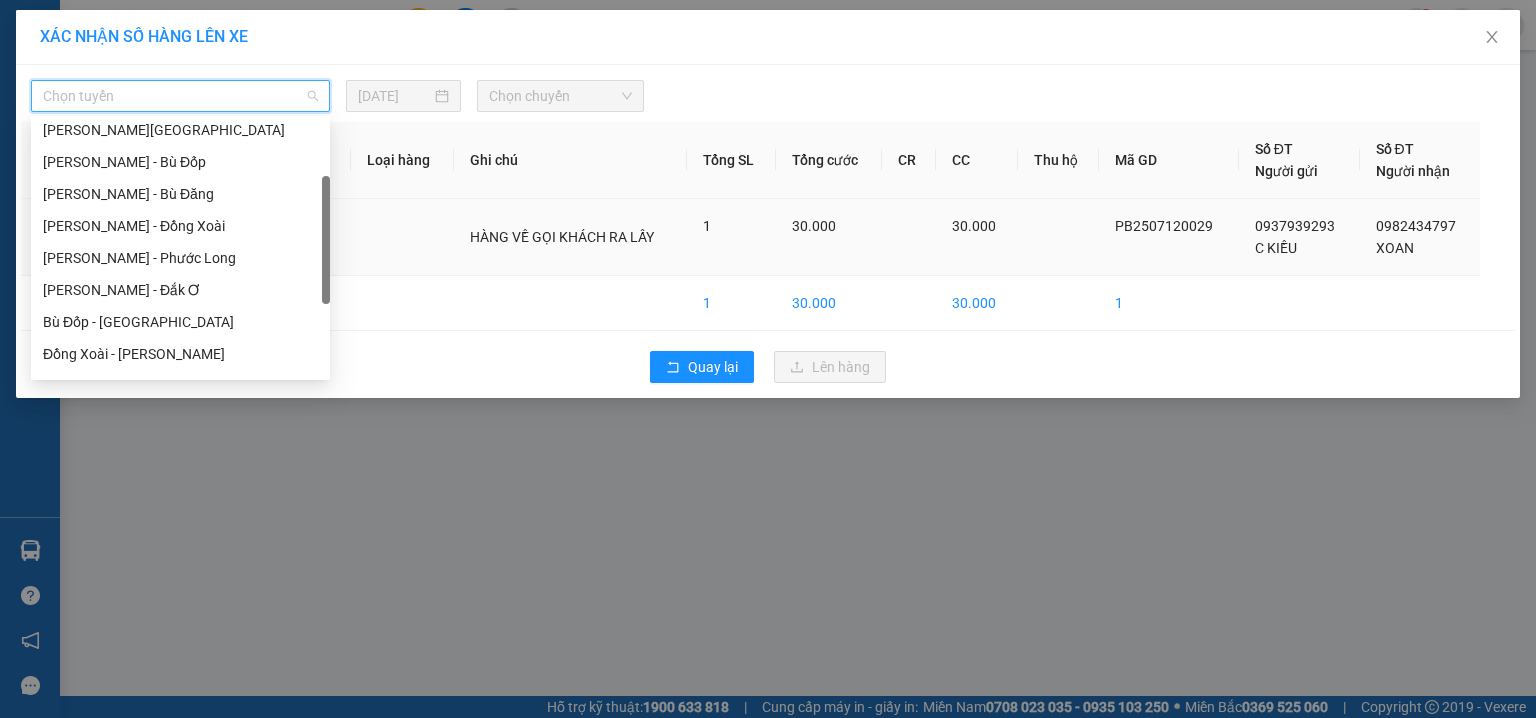 drag, startPoint x: 327, startPoint y: 180, endPoint x: 340, endPoint y: 236, distance: 57.48913 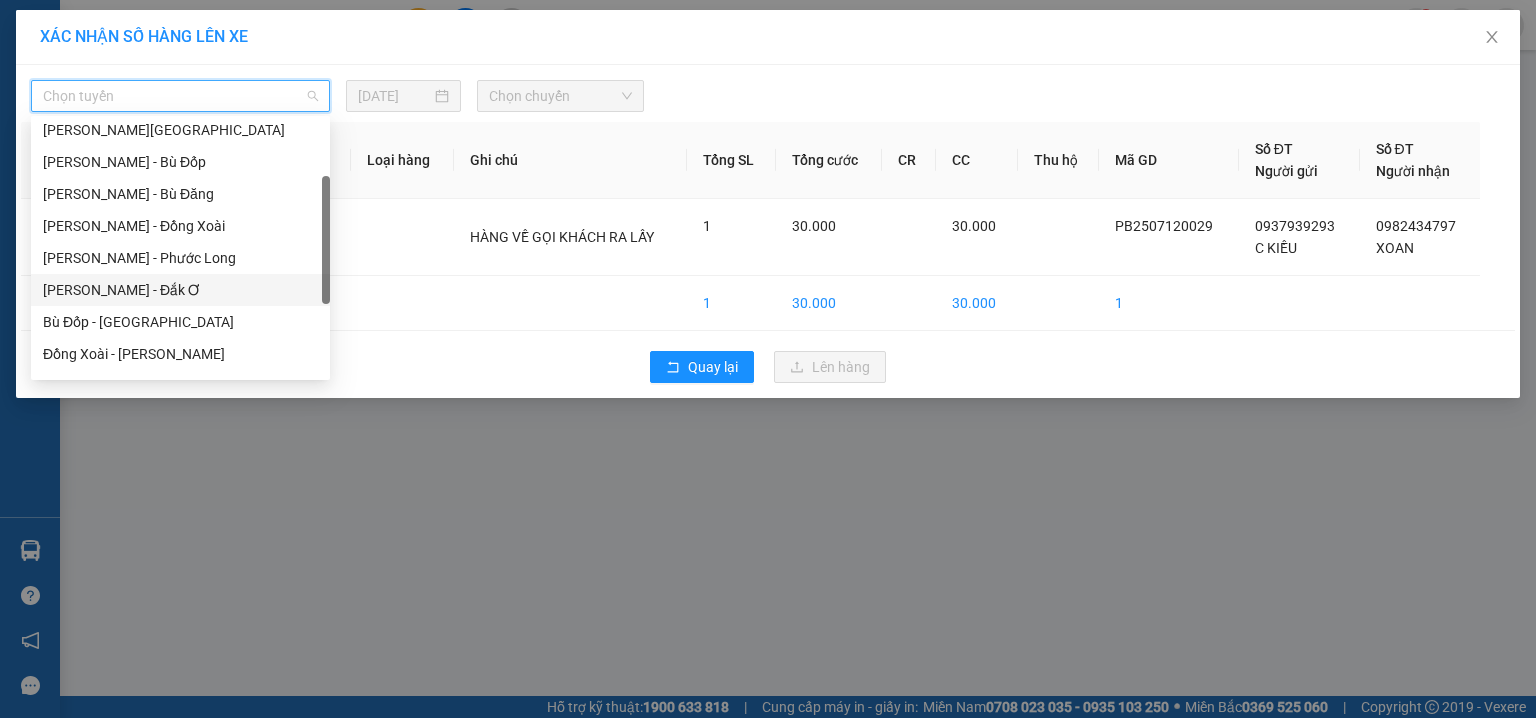click on "Hồ Chí Minh - Đắk Ơ" at bounding box center [180, 290] 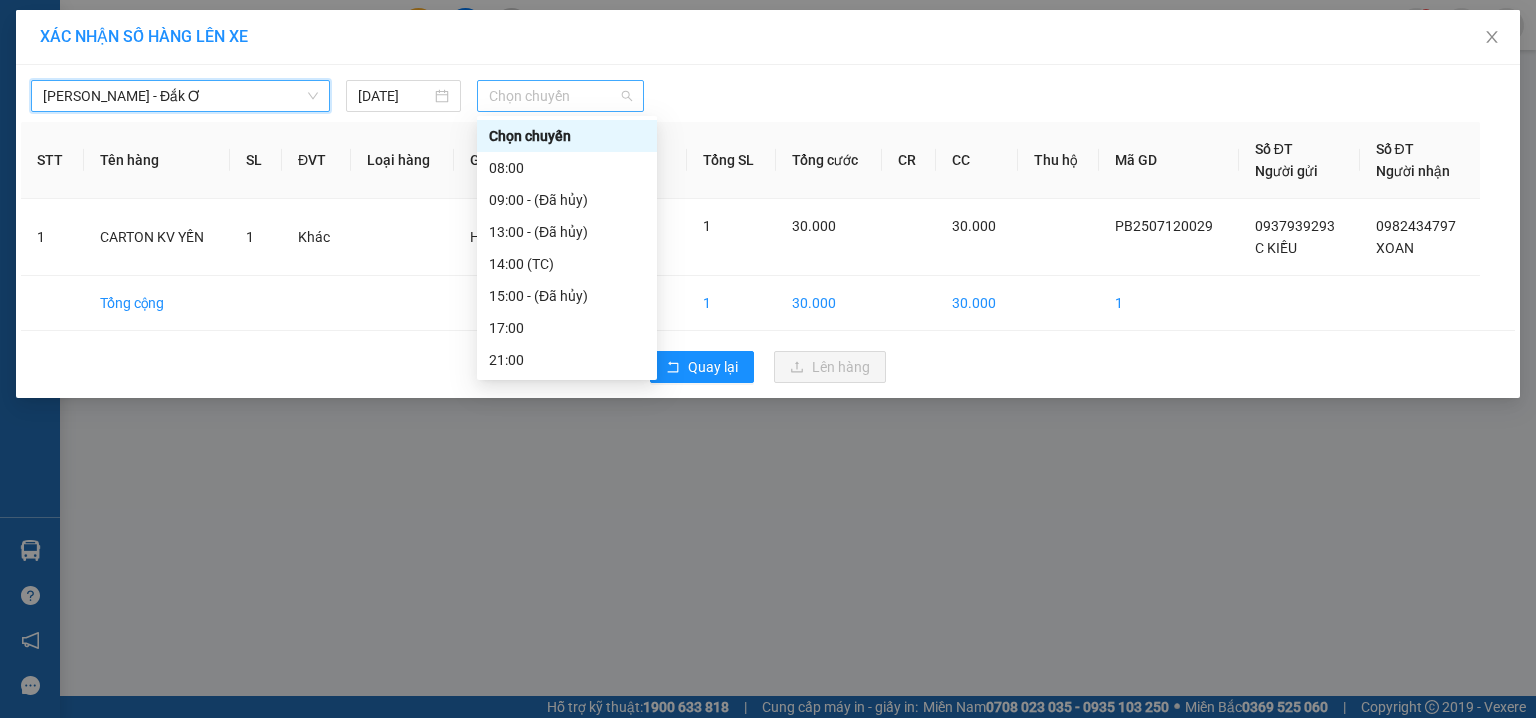 click on "Chọn chuyến" at bounding box center (561, 96) 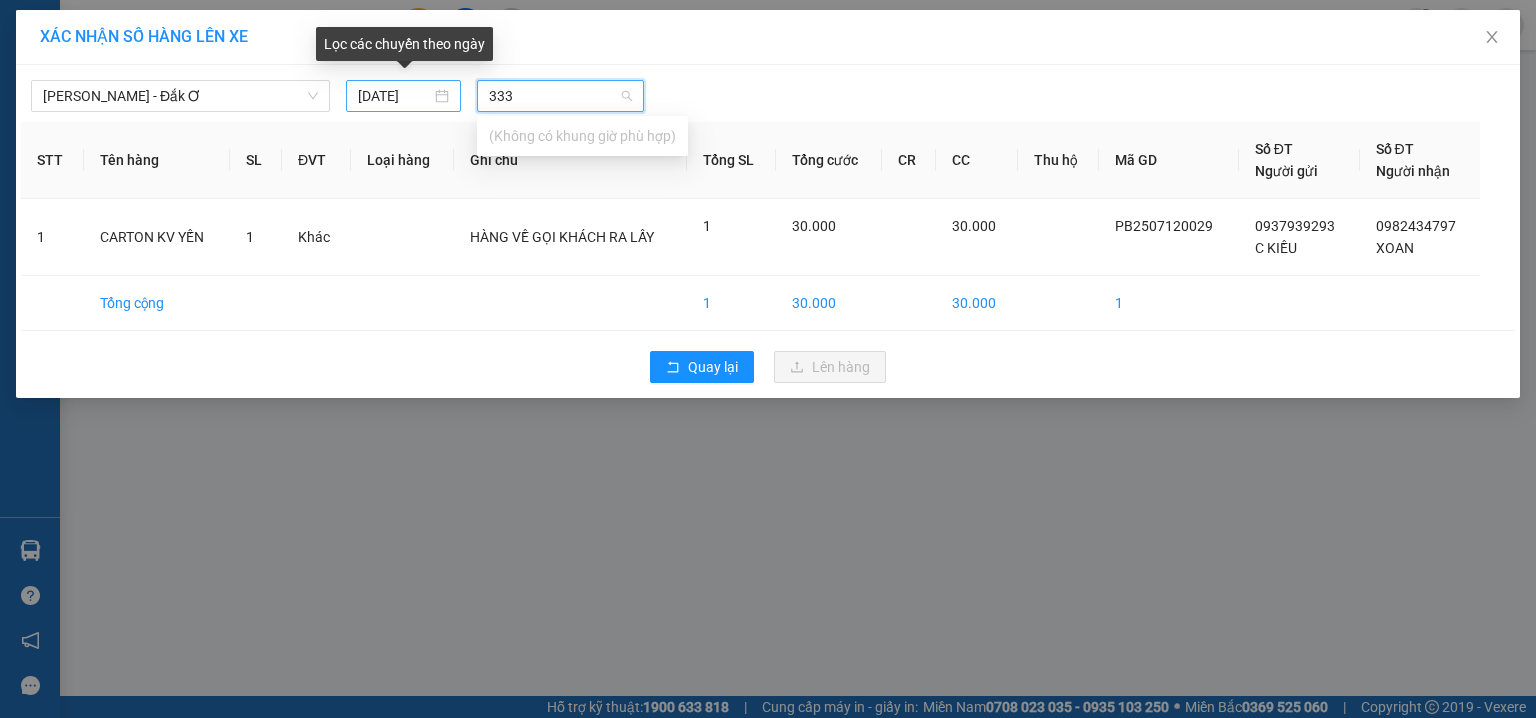 type on "333" 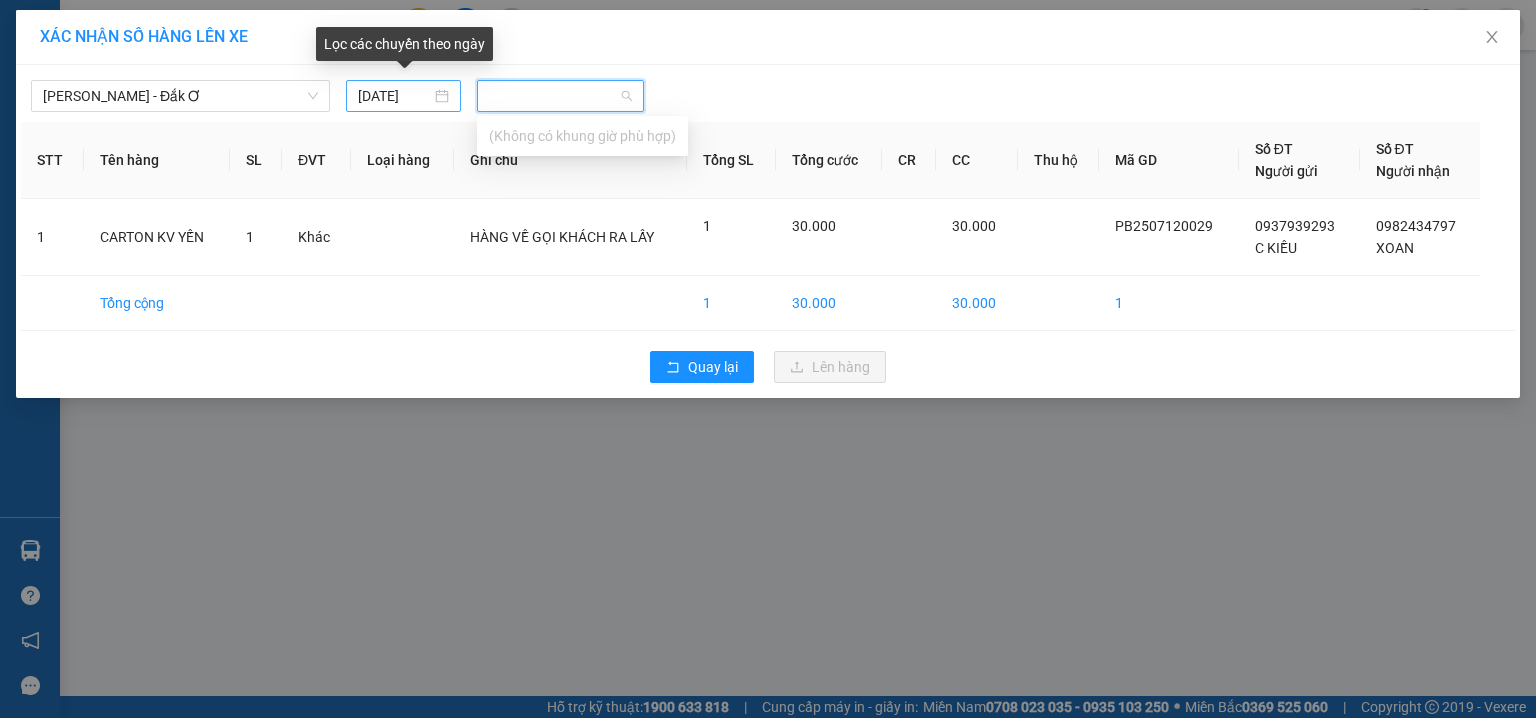 click on "13/07/2025" at bounding box center (394, 96) 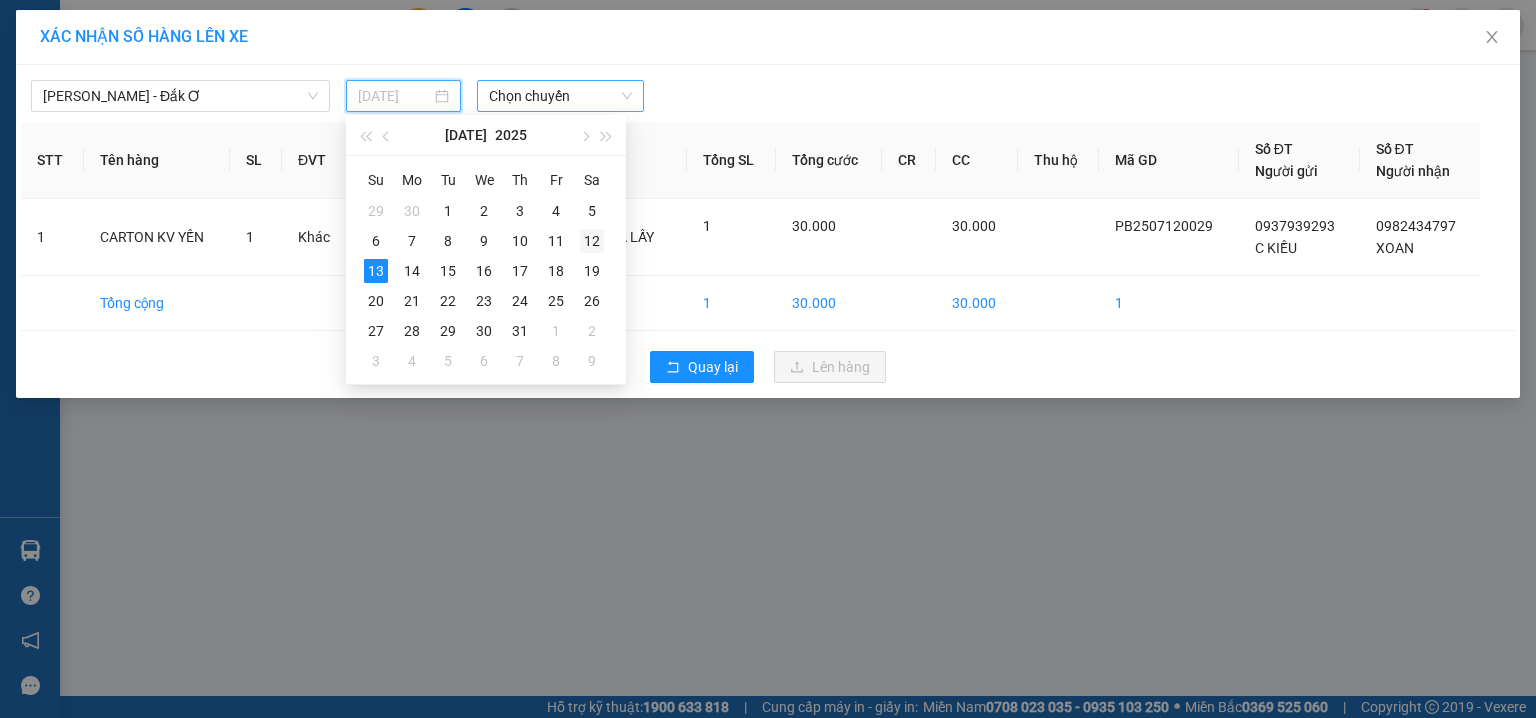 click on "12" at bounding box center [592, 241] 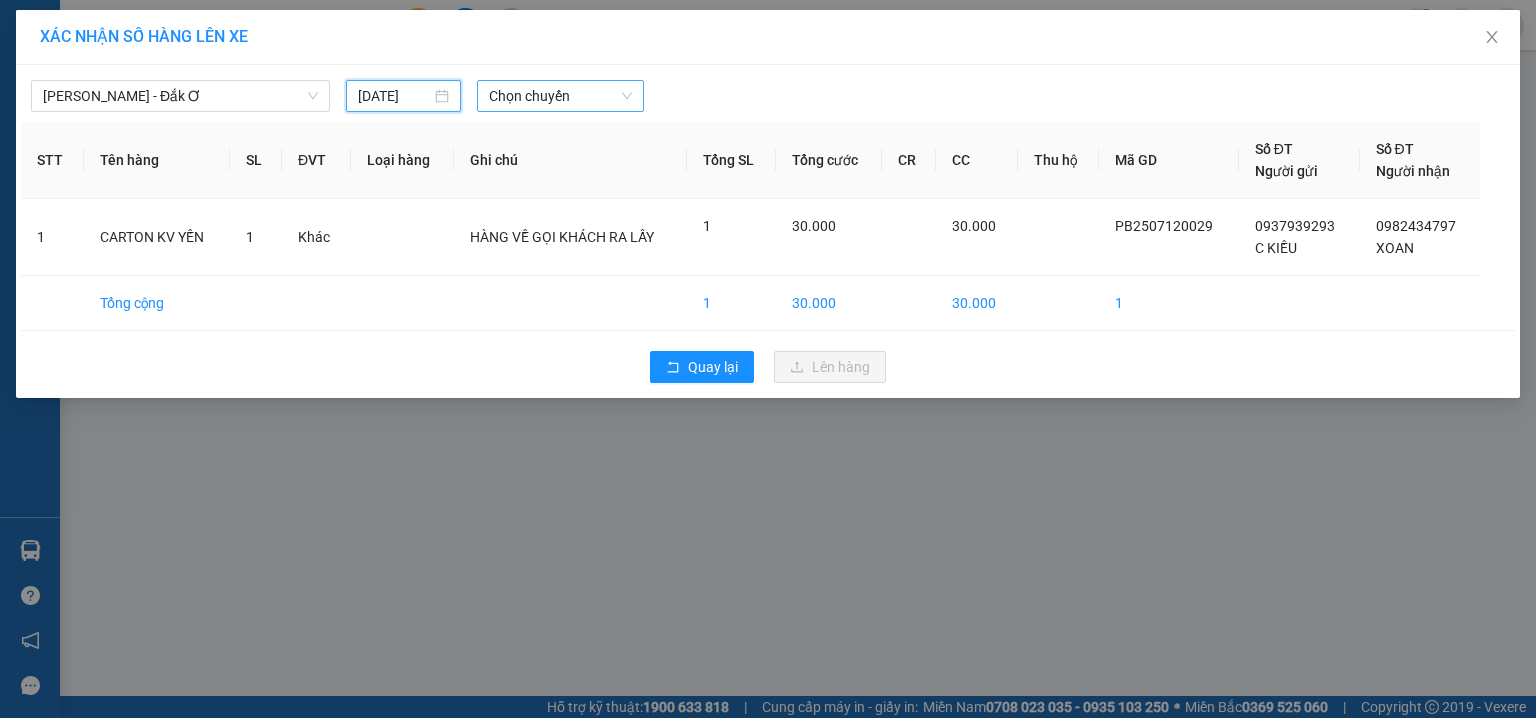 click on "Chọn chuyến" at bounding box center (561, 96) 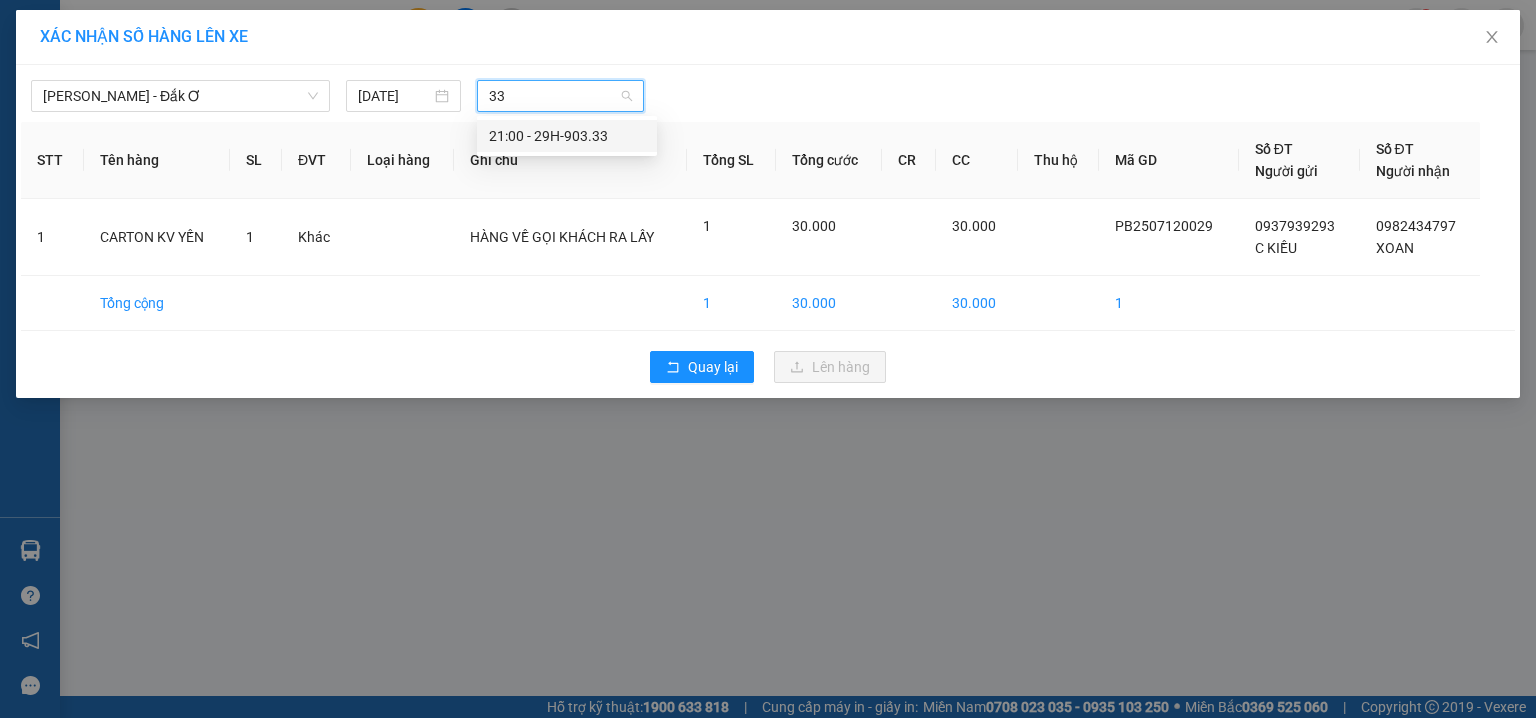 type on "333" 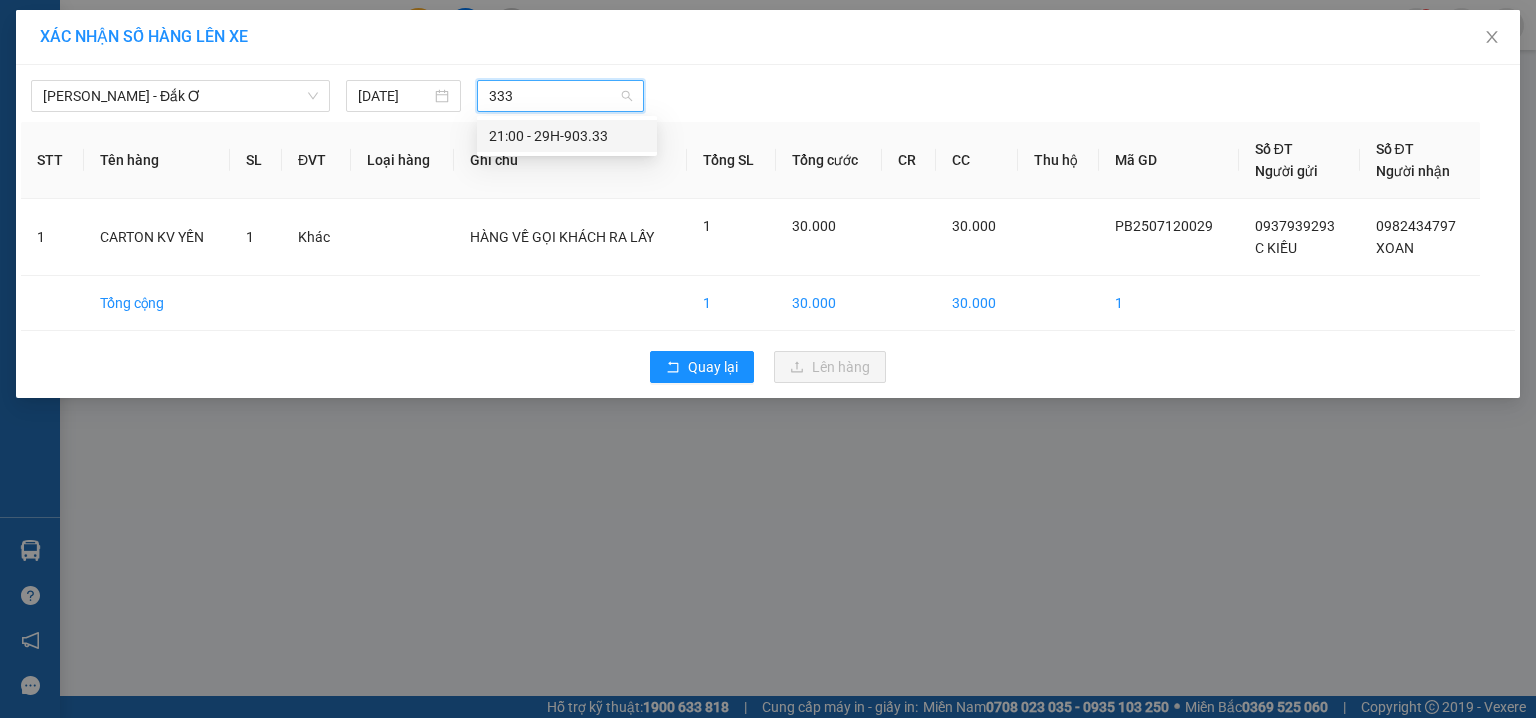 click on "21:00     - 29H-903.33" at bounding box center [567, 136] 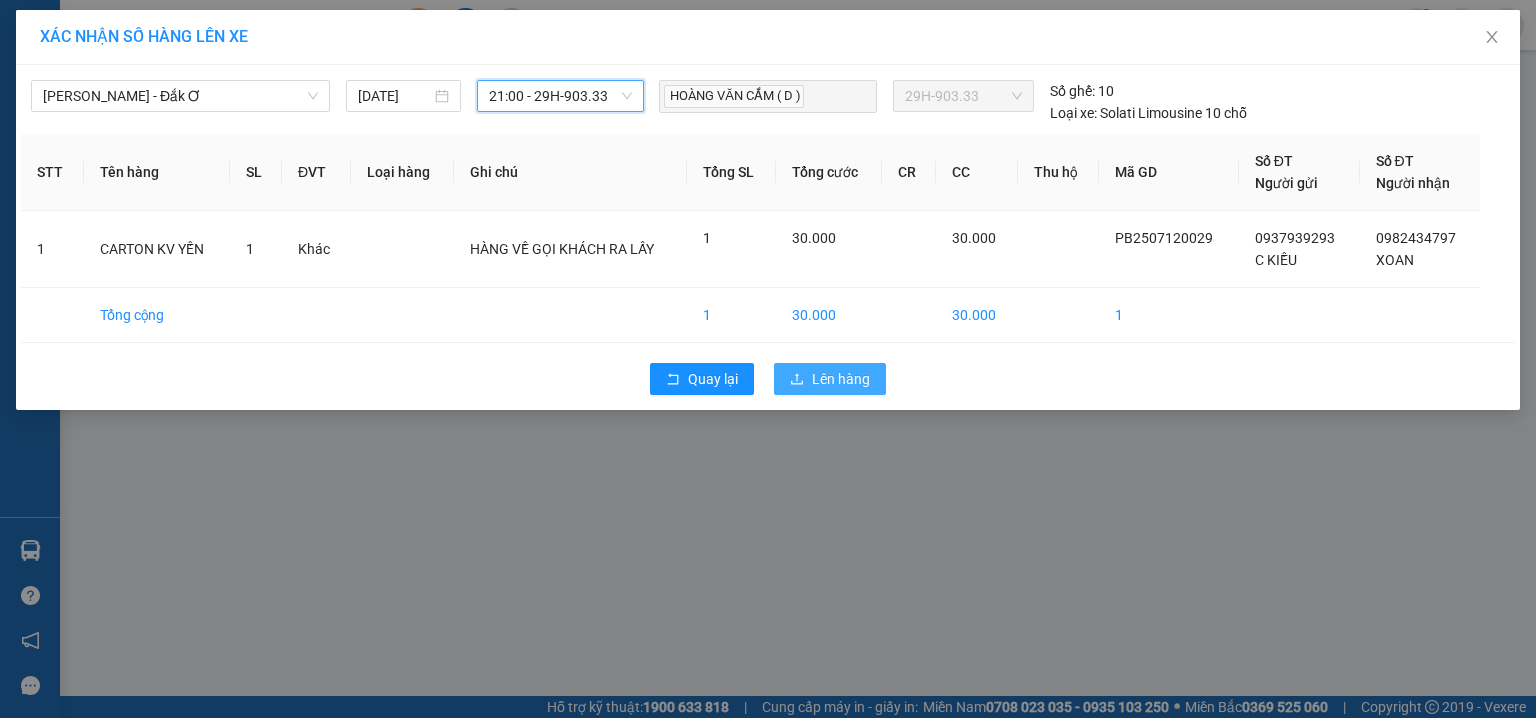 click on "Lên hàng" at bounding box center [841, 379] 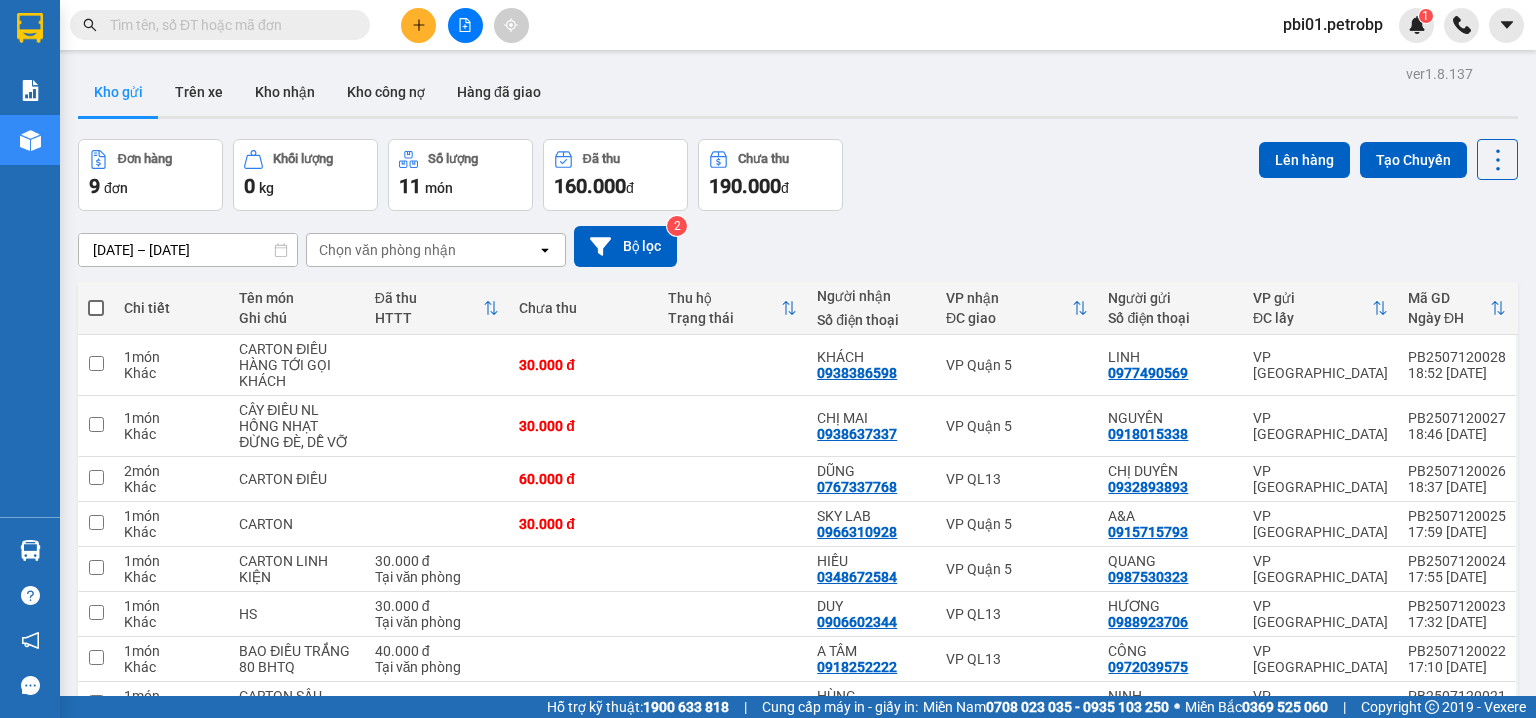 click at bounding box center [228, 25] 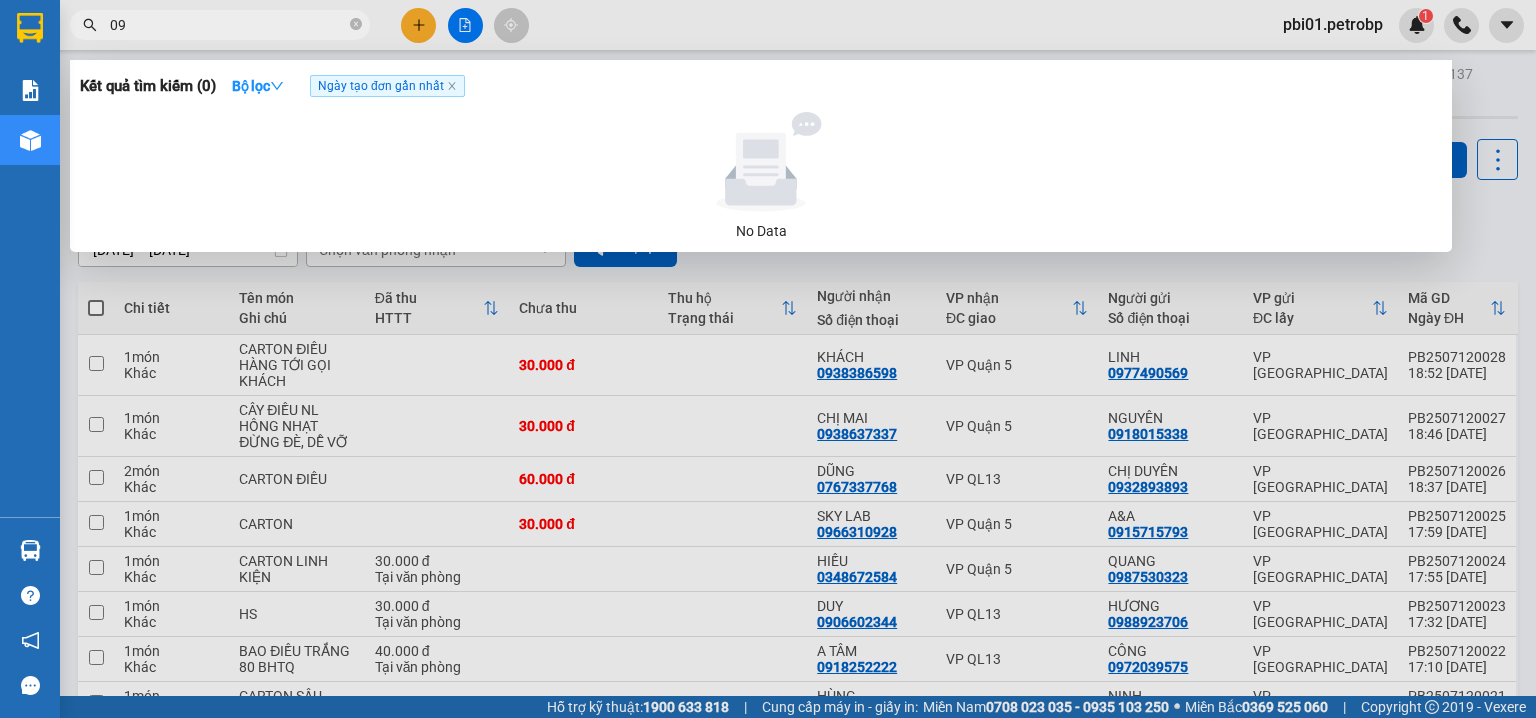 type on "097" 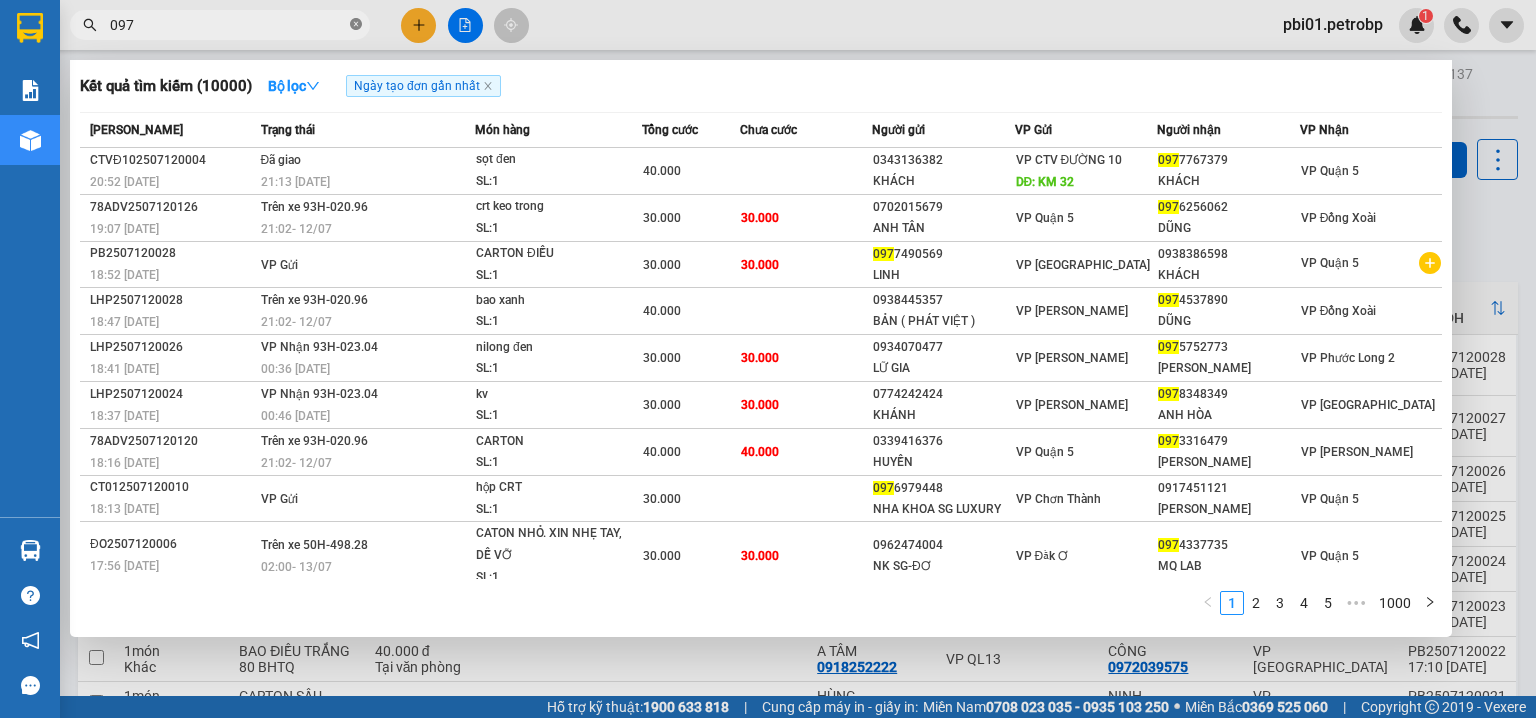 click 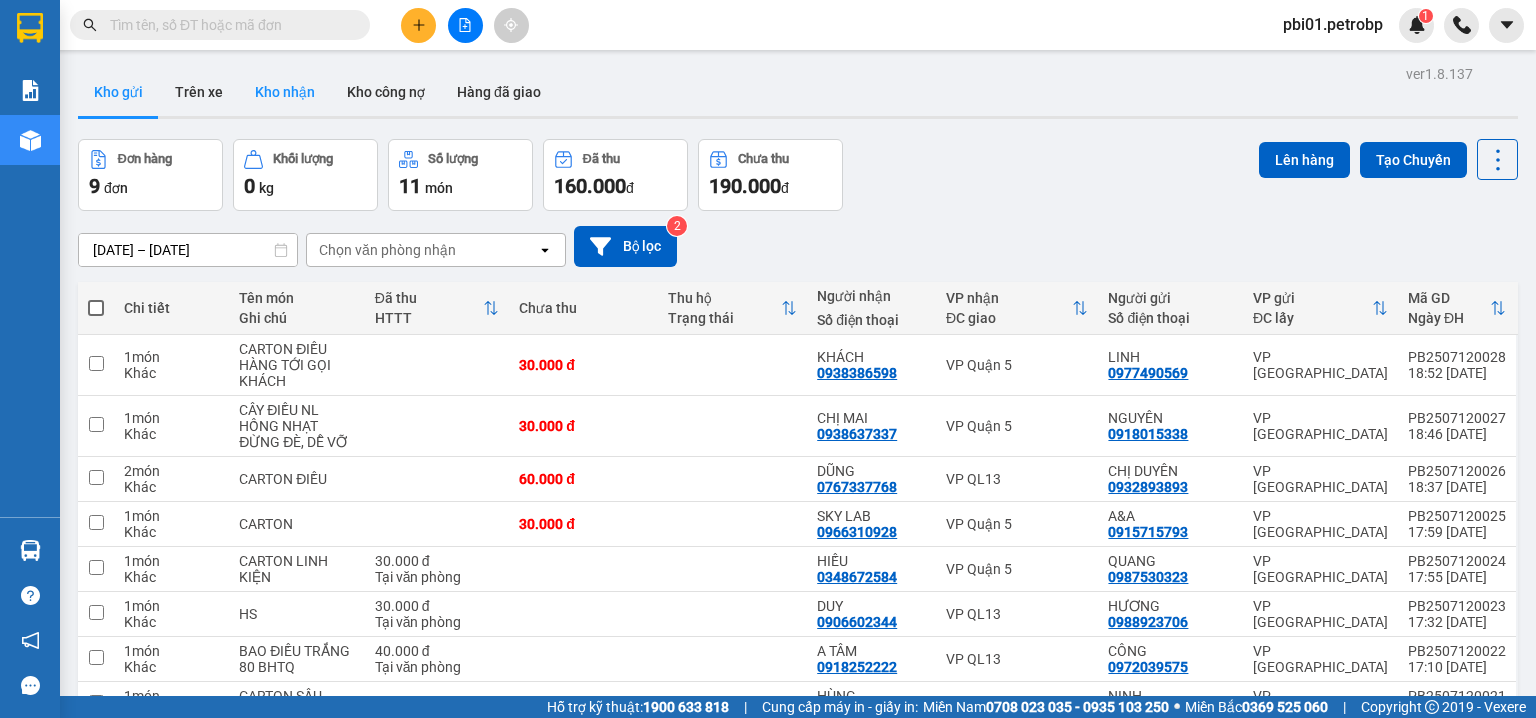 click on "Kho nhận" at bounding box center (285, 92) 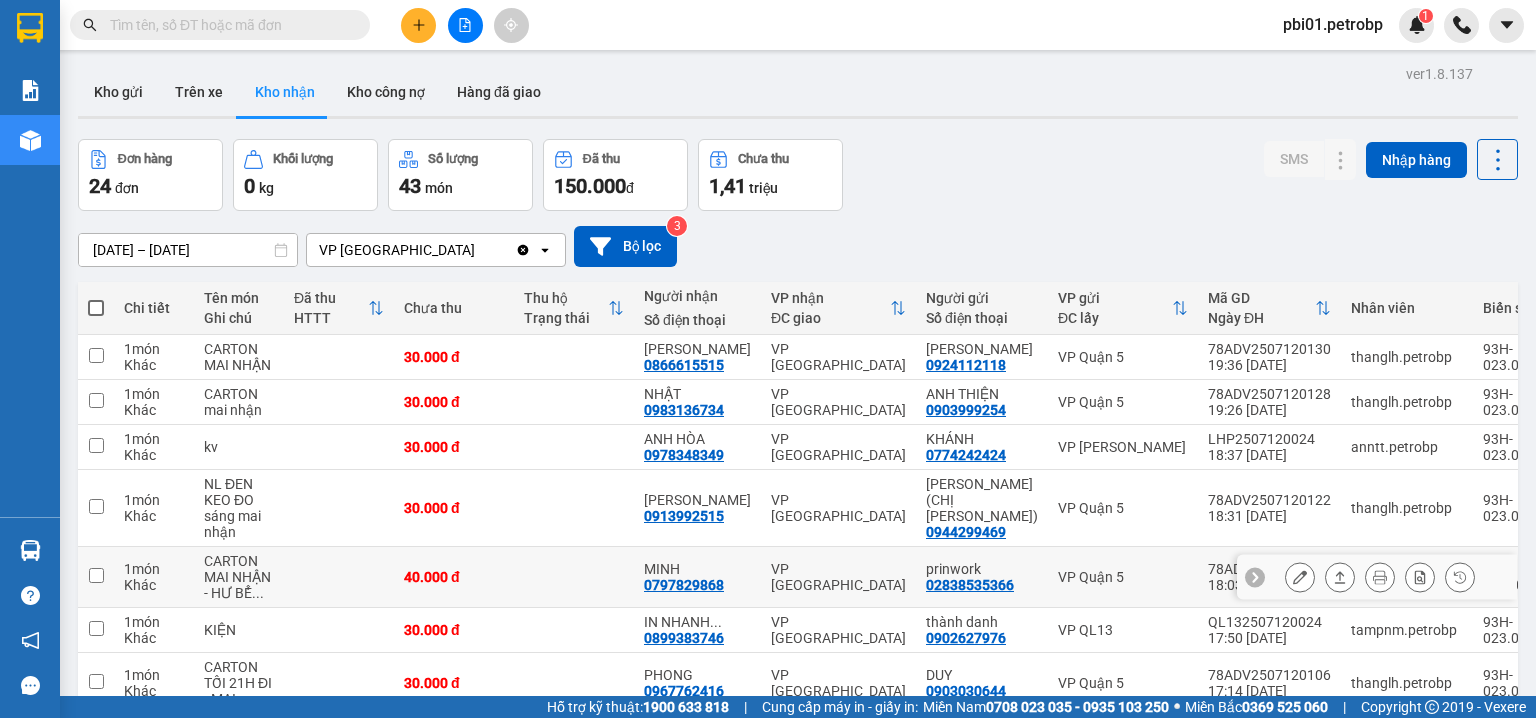 scroll, scrollTop: 272, scrollLeft: 0, axis: vertical 